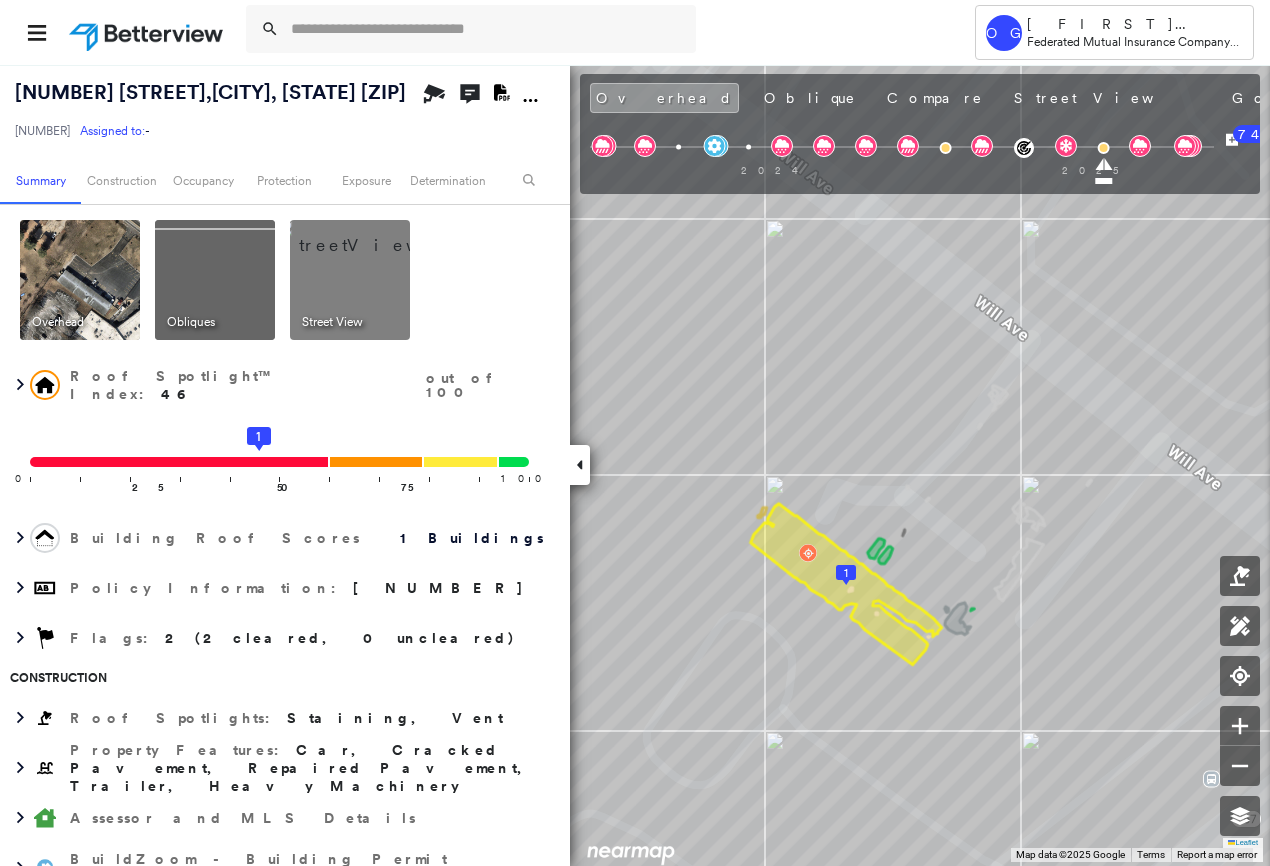 scroll, scrollTop: 0, scrollLeft: 0, axis: both 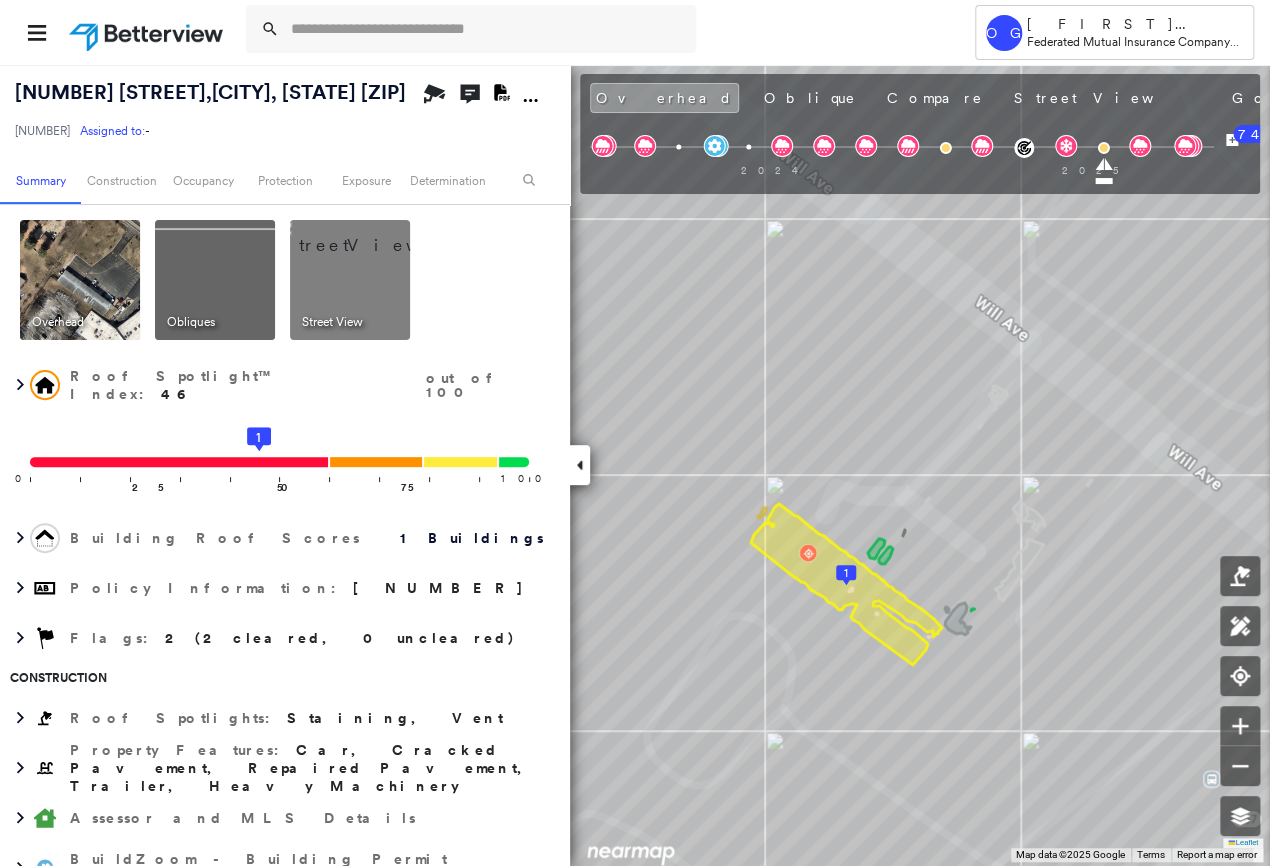 click at bounding box center (487, 29) 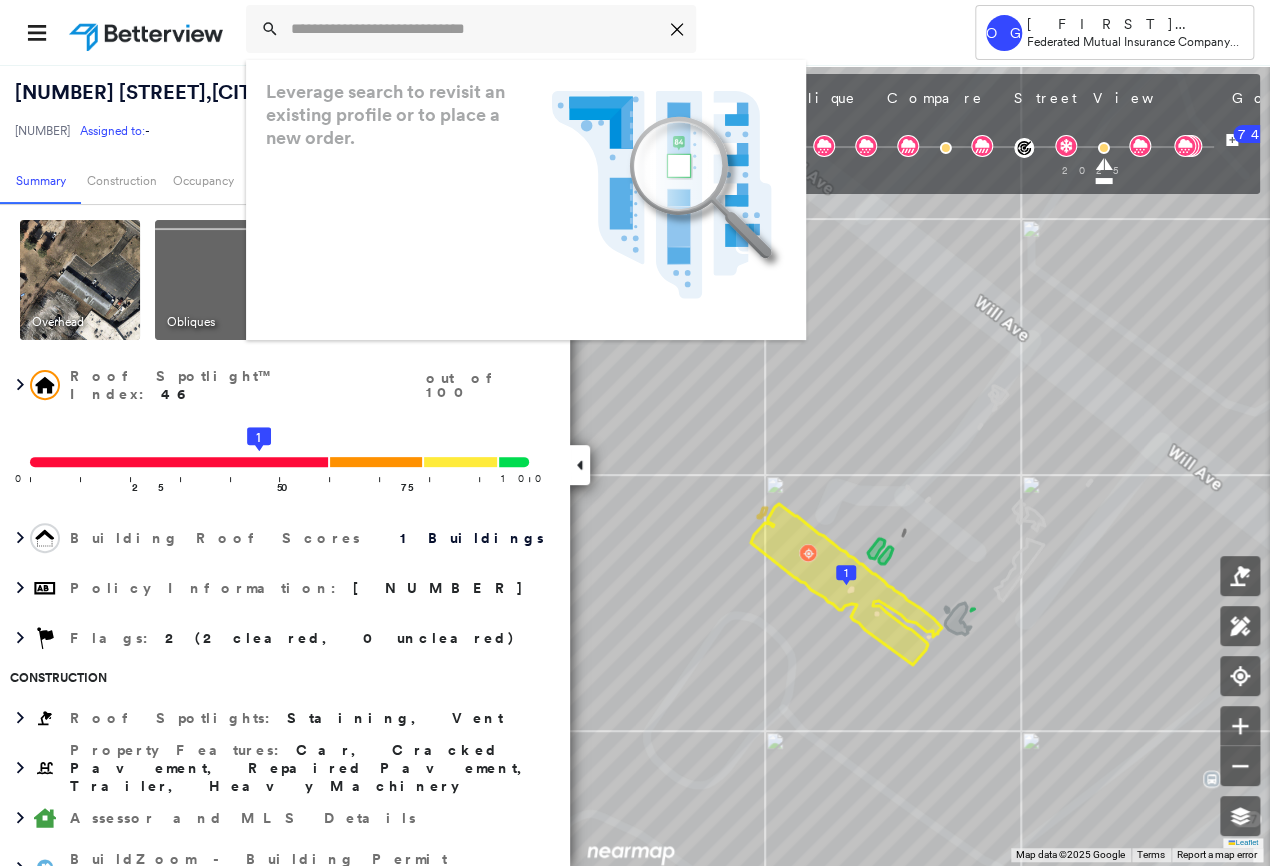 paste on "**********" 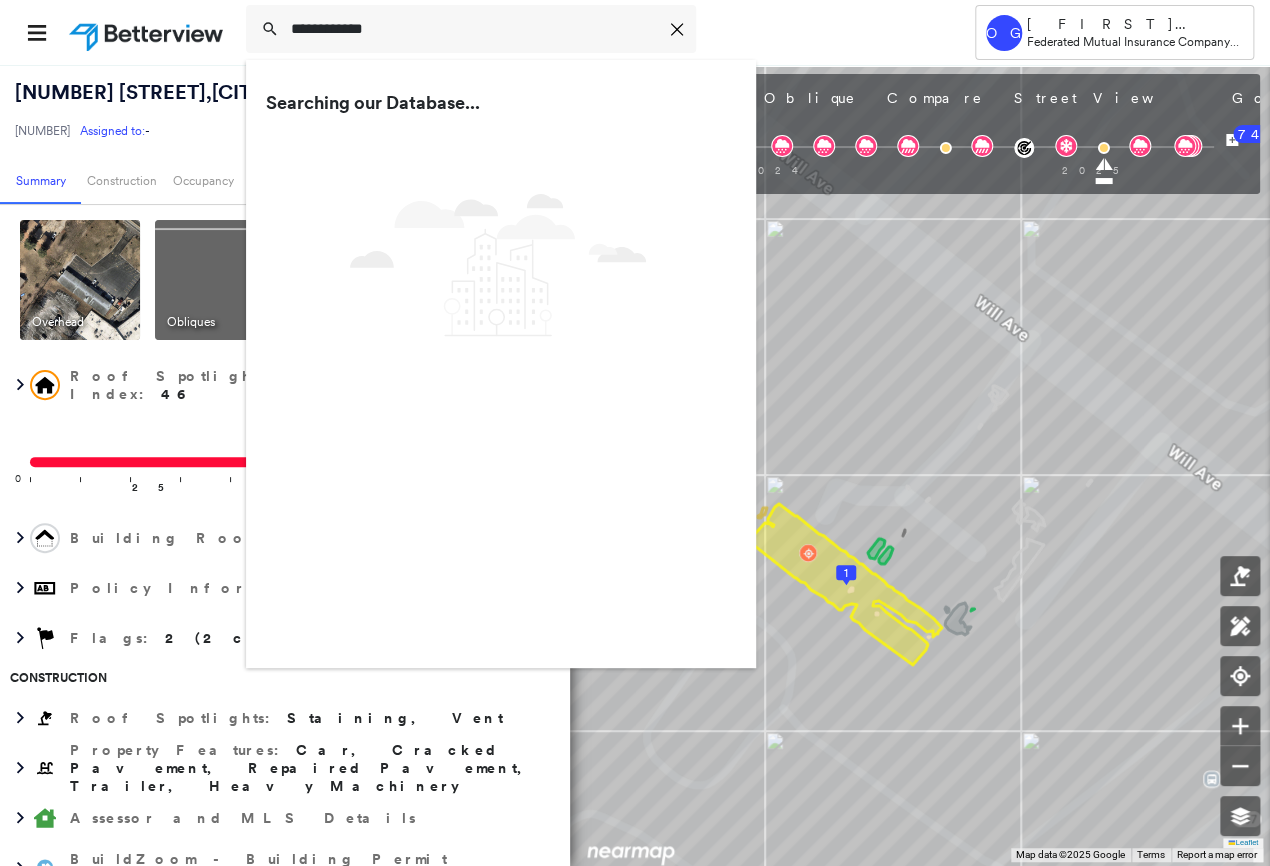 type on "**********" 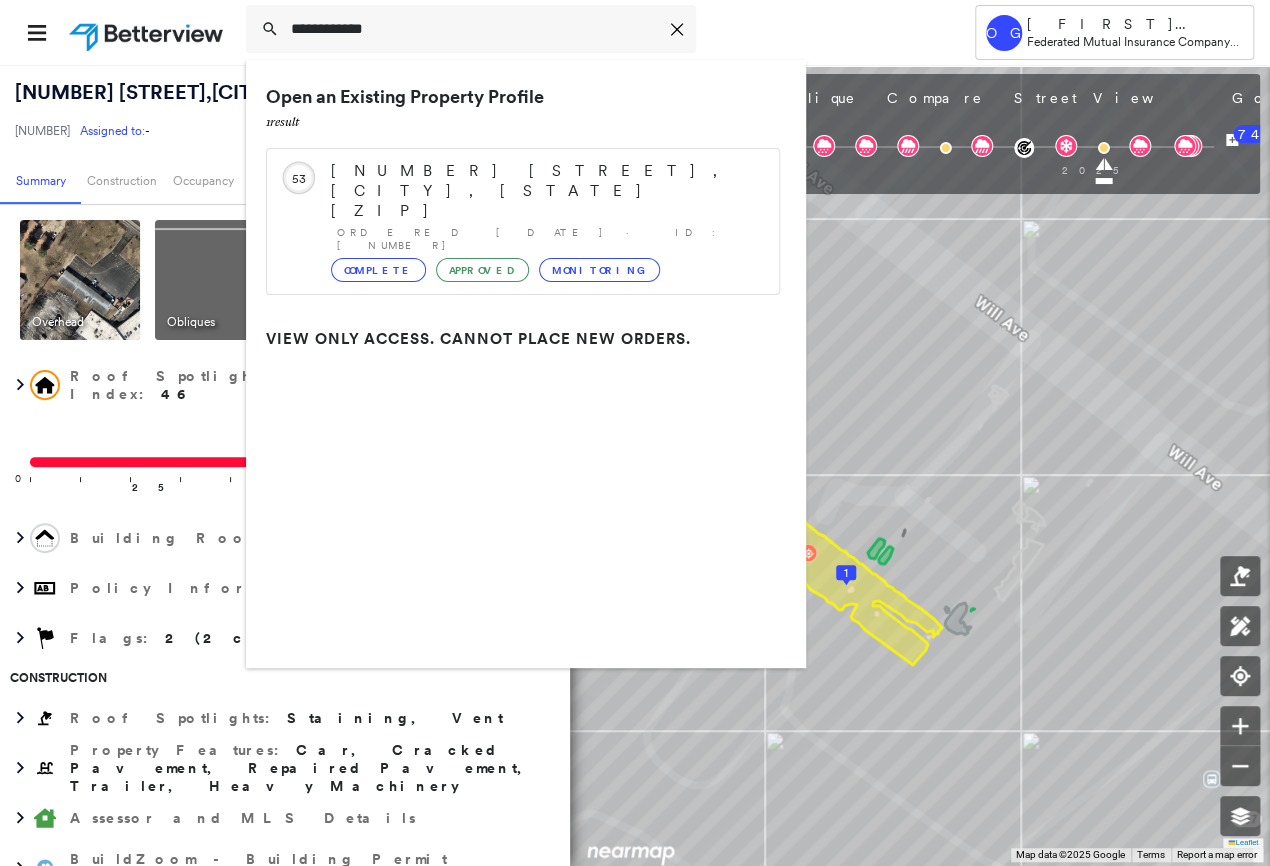 click on "[NUMBER] [STREET], [CITY], [STATE] [ZIP]" at bounding box center [545, 191] 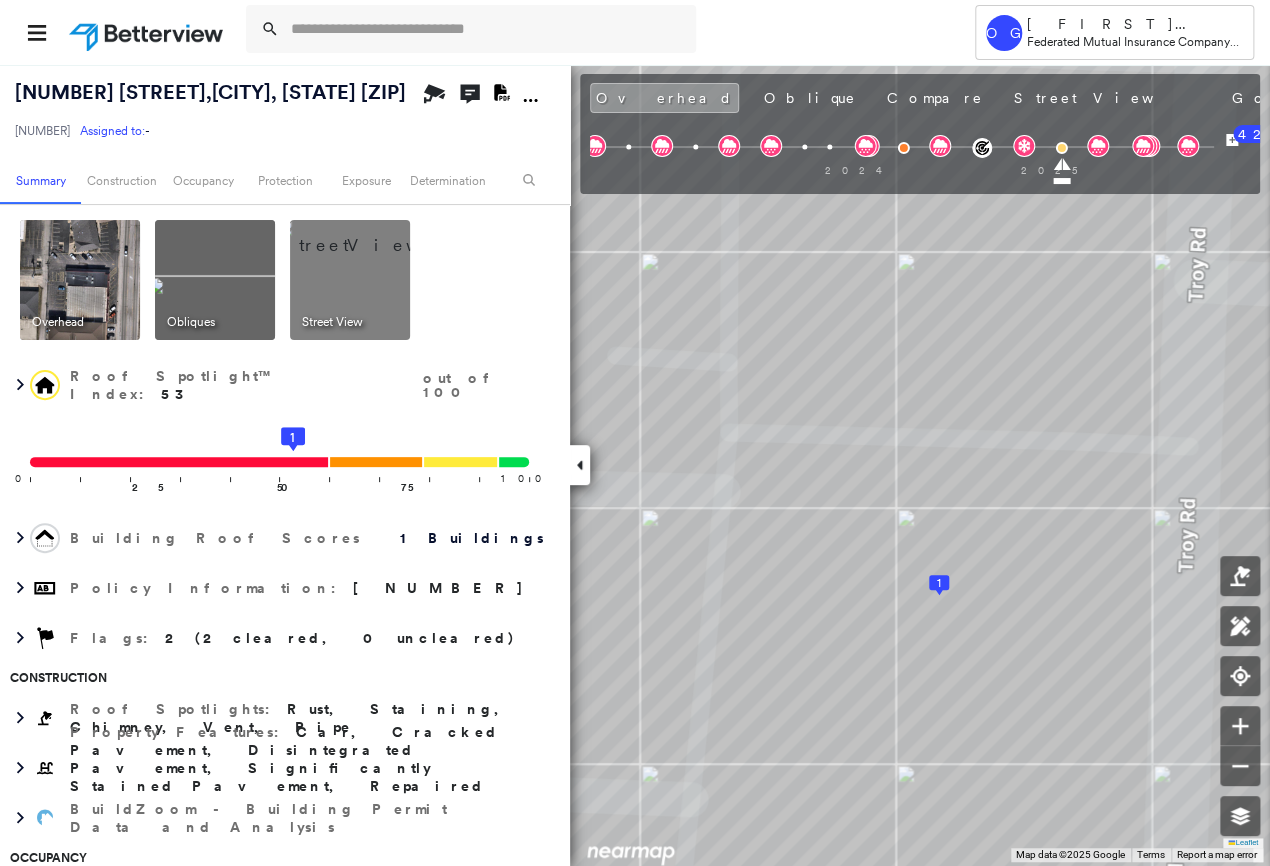 click at bounding box center [487, 29] 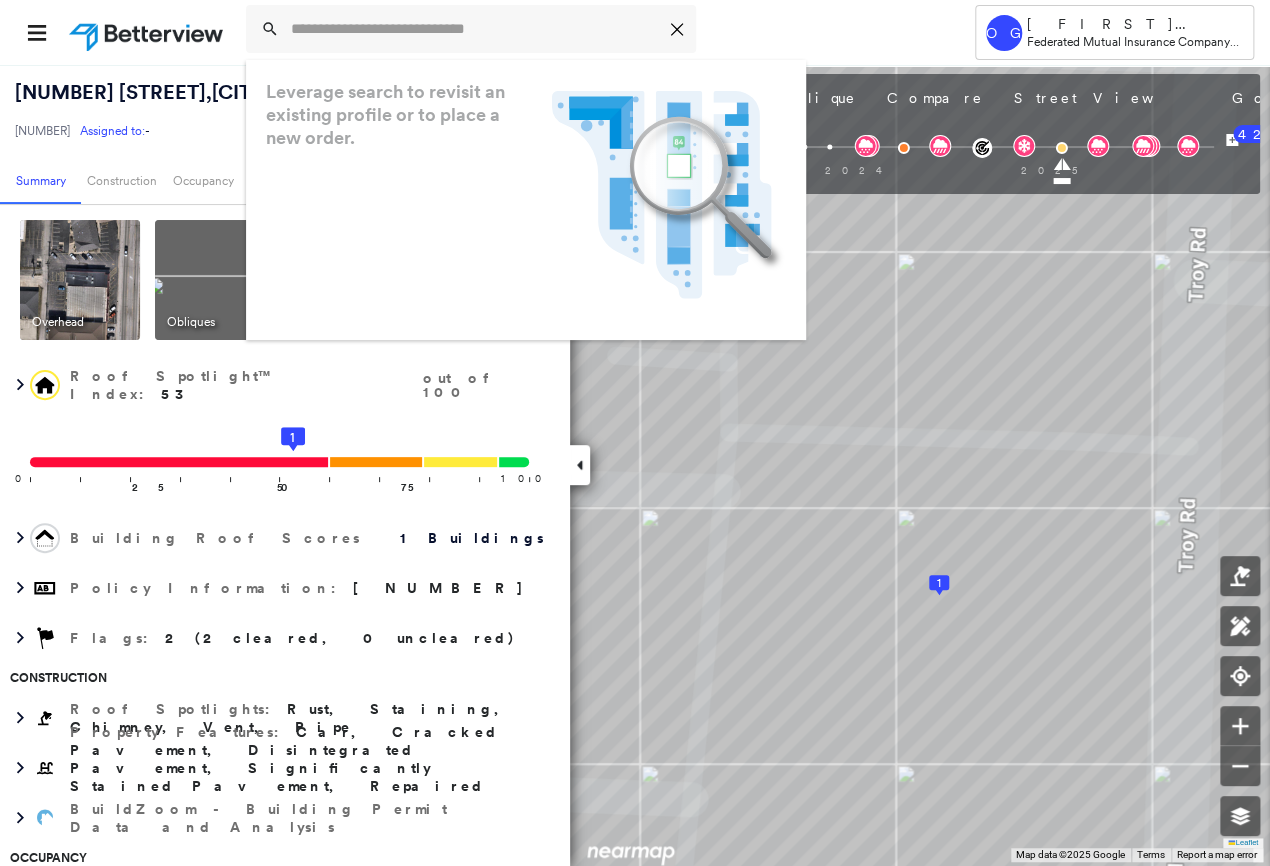 paste on "**********" 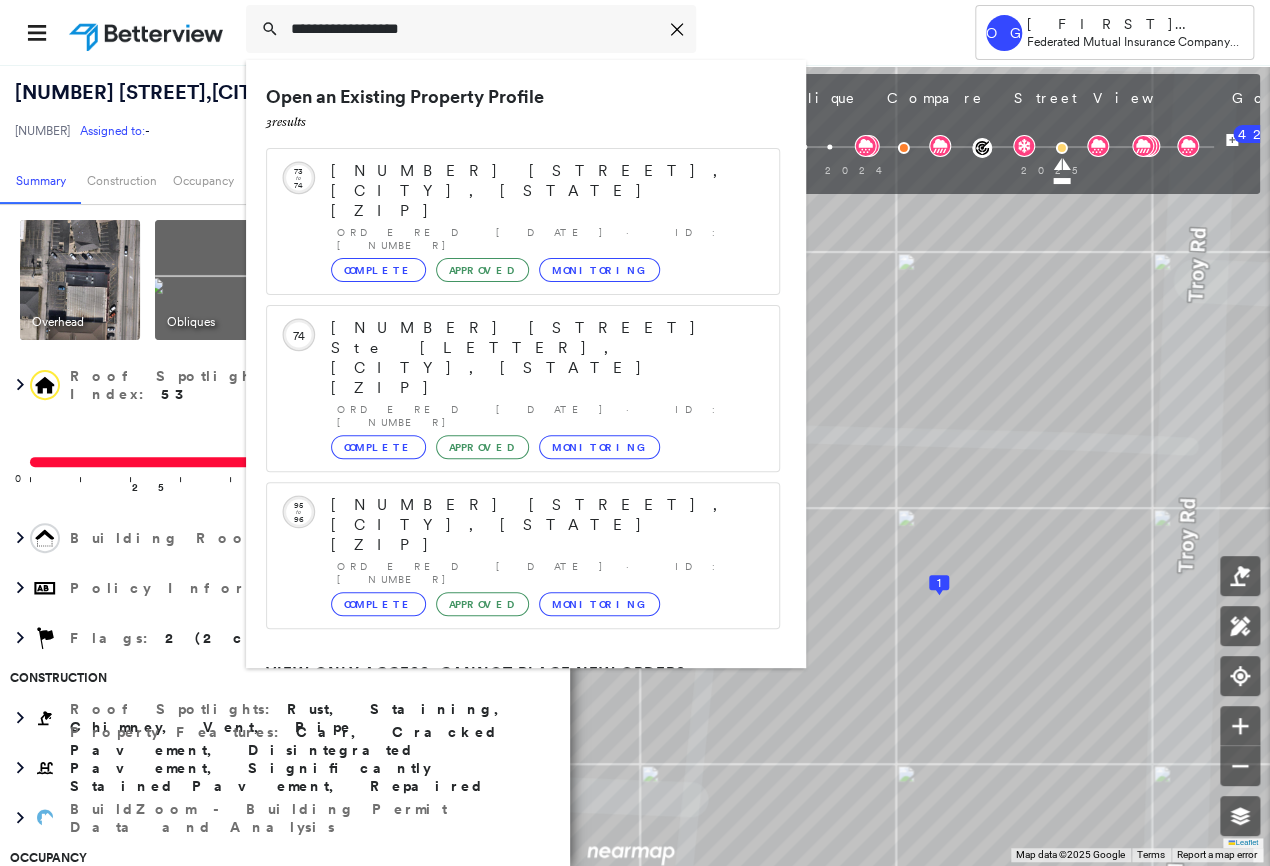 type on "**********" 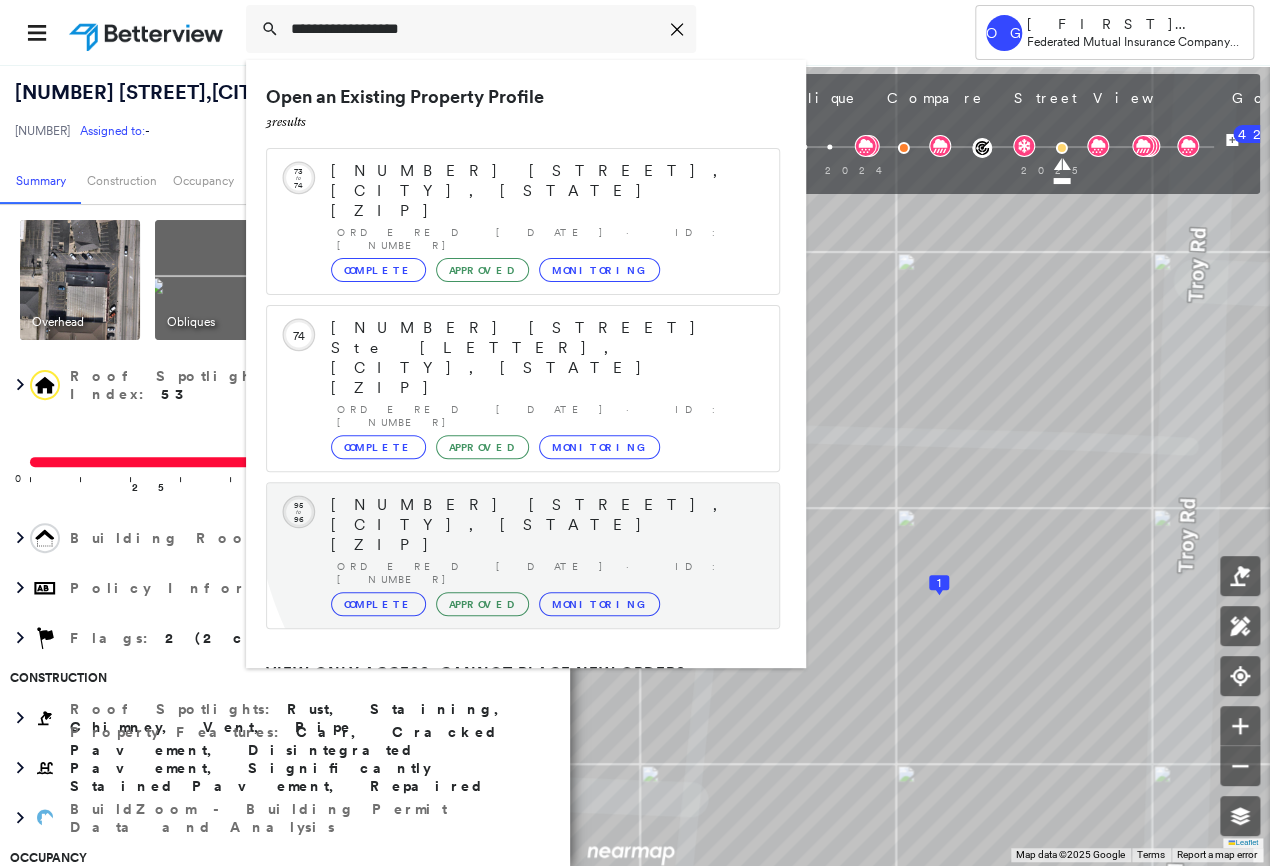 click on "[NUMBER] [STREET], [CITY], [STATE] [ZIP]" at bounding box center (545, 525) 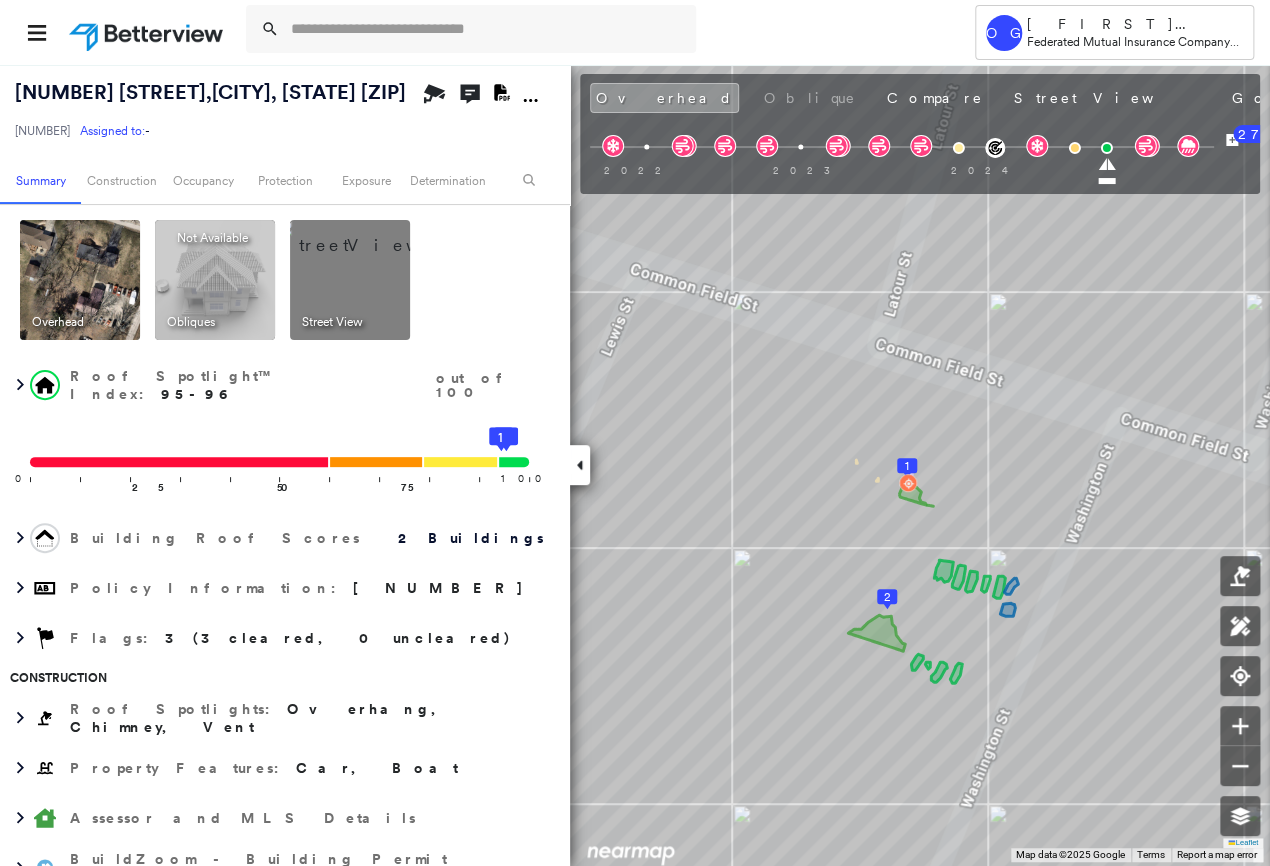 click at bounding box center [487, 29] 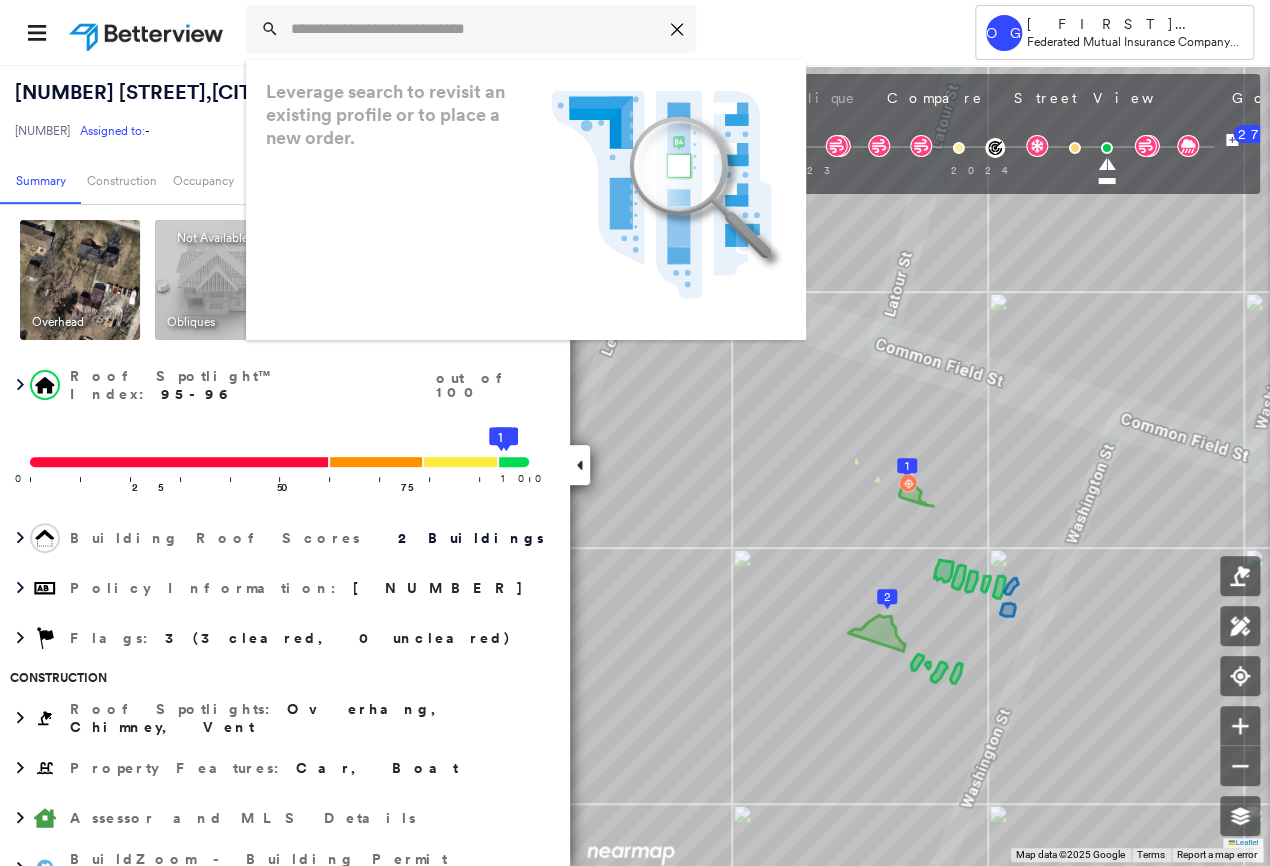 paste on "**********" 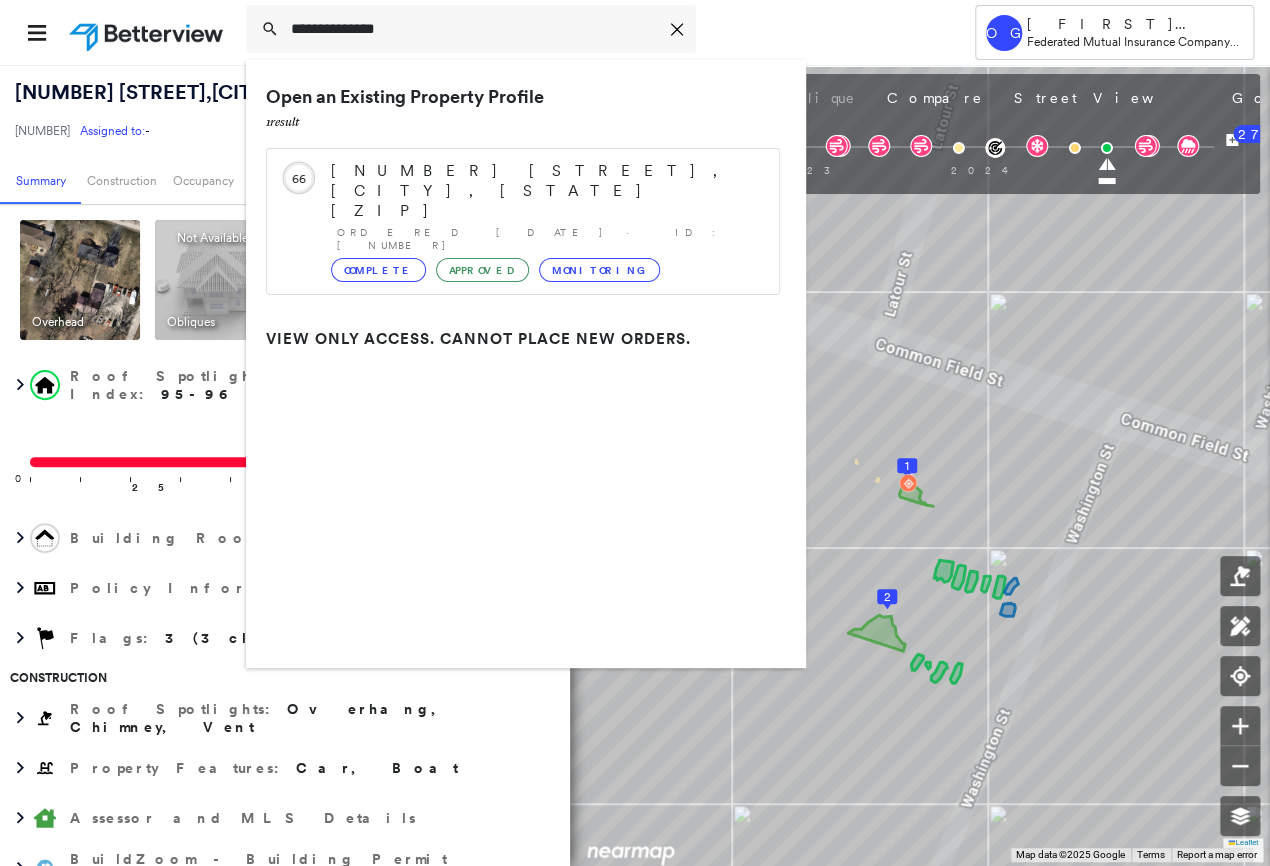 type on "**********" 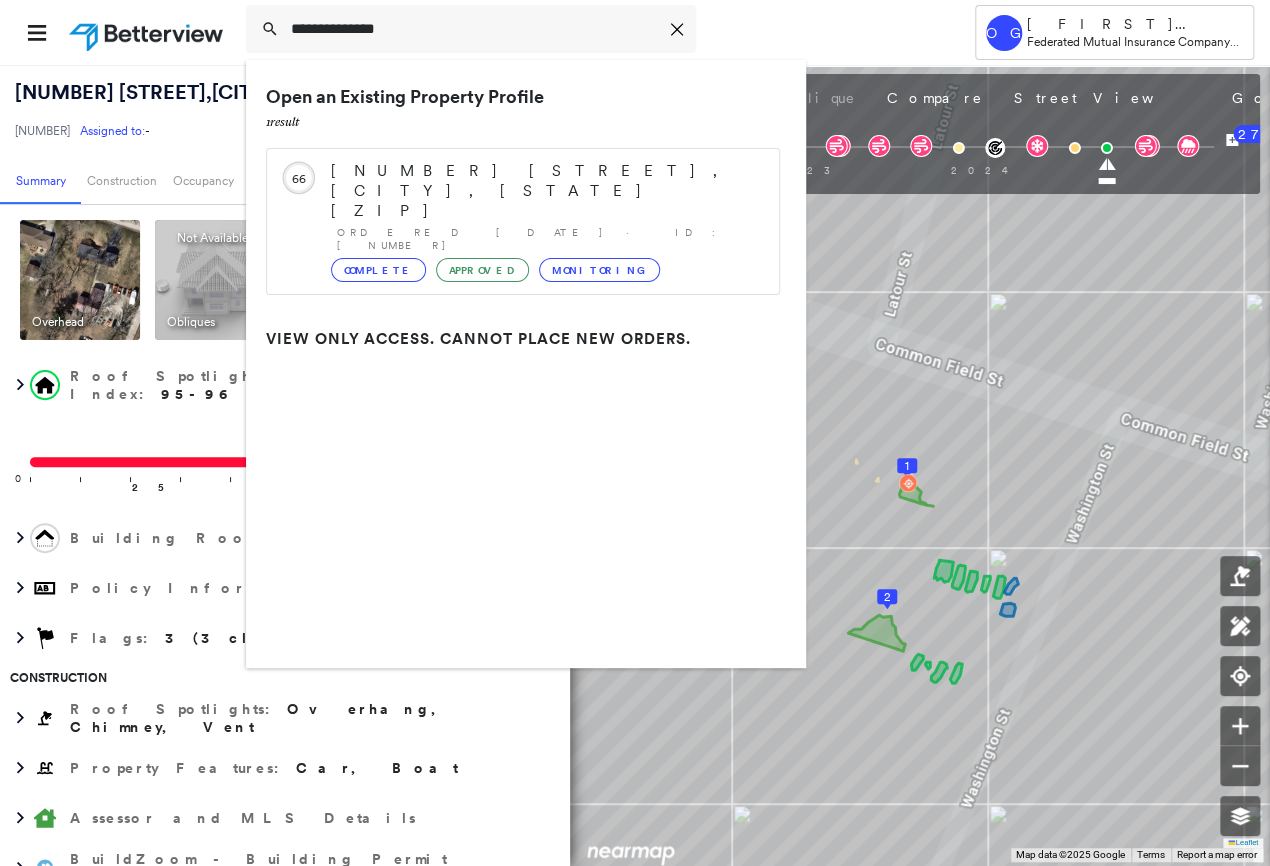 click on "[NUMBER] [STREET], [CITY], [STATE] [ZIP]" at bounding box center (545, 191) 